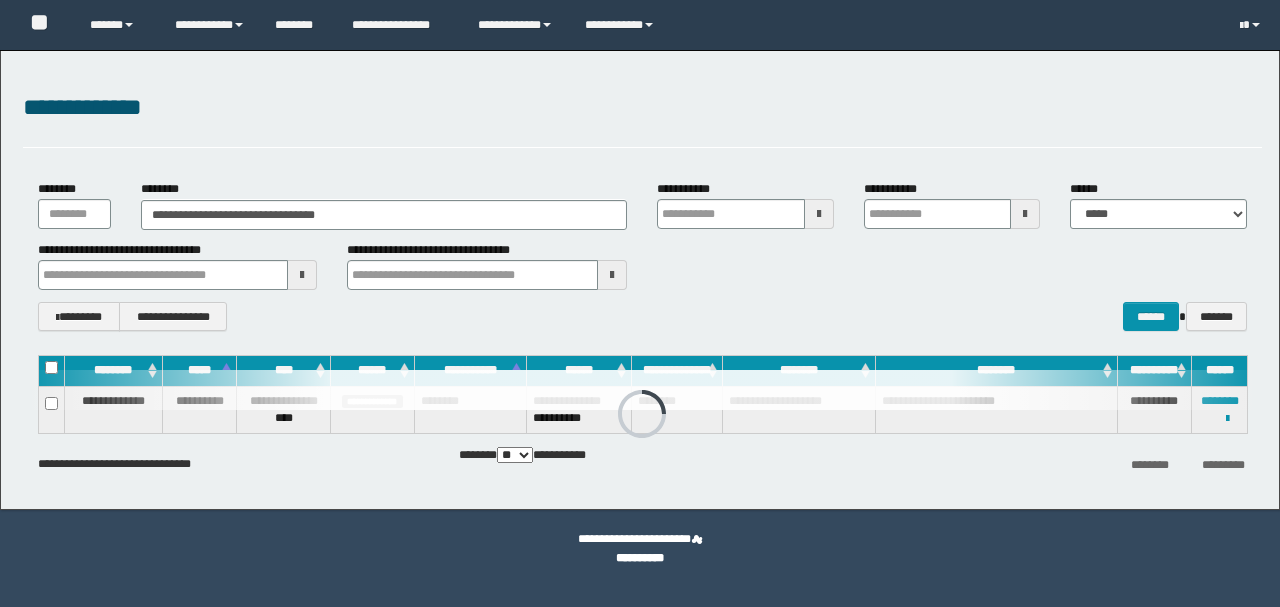 scroll, scrollTop: 0, scrollLeft: 0, axis: both 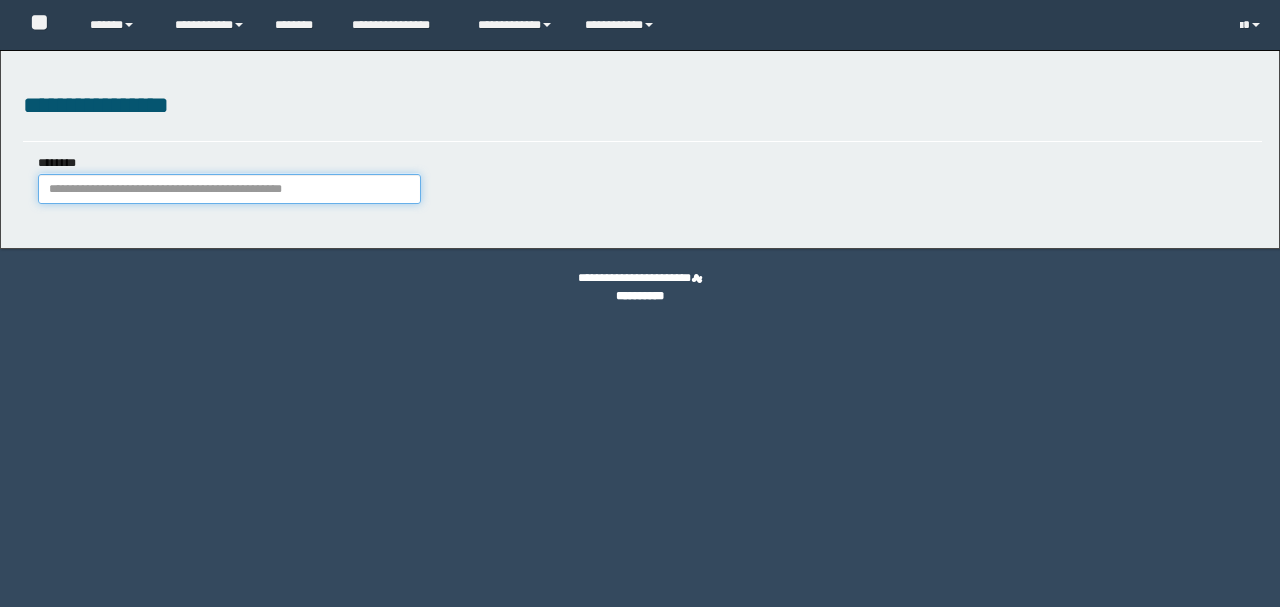 click on "********" at bounding box center (229, 189) 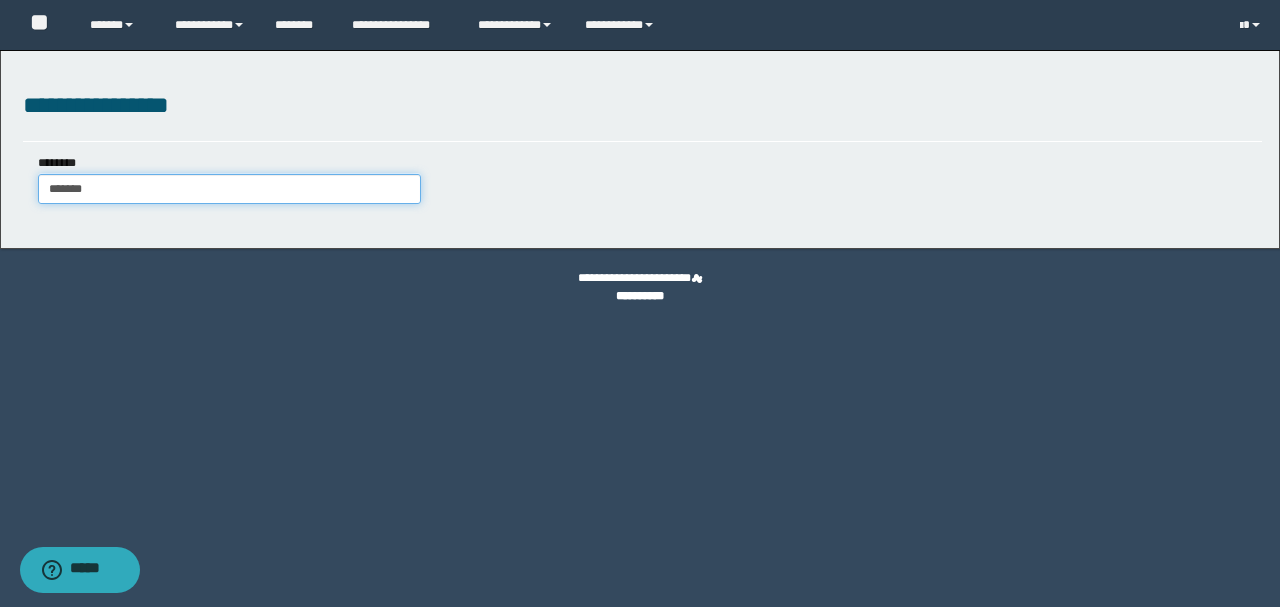 type on "********" 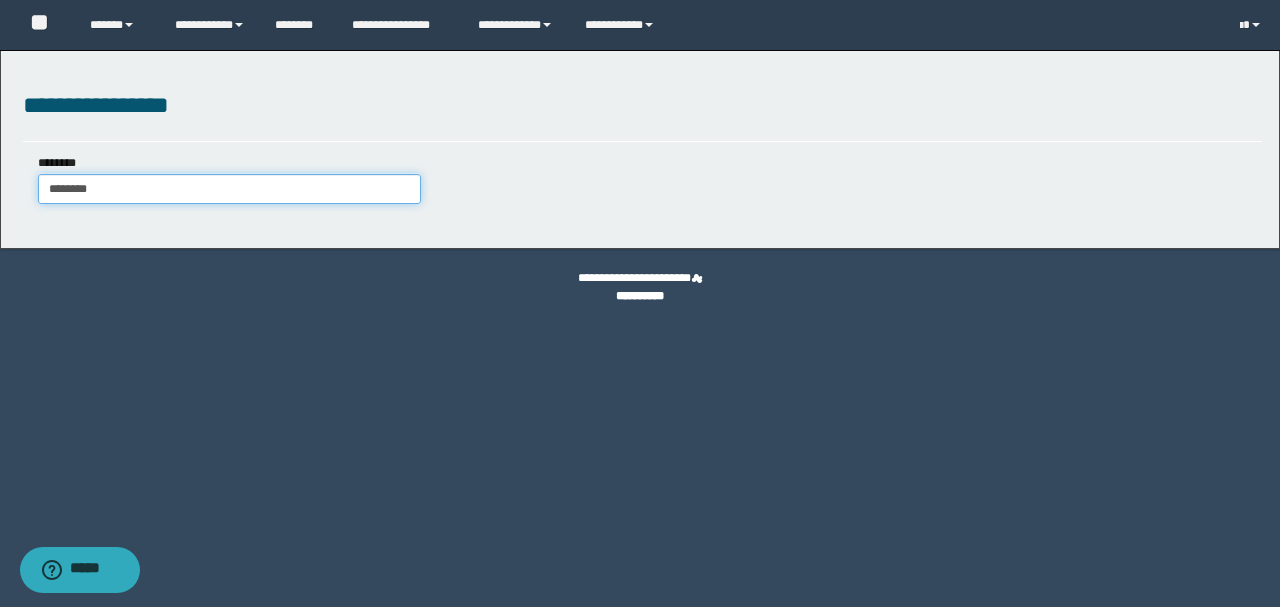type on "********" 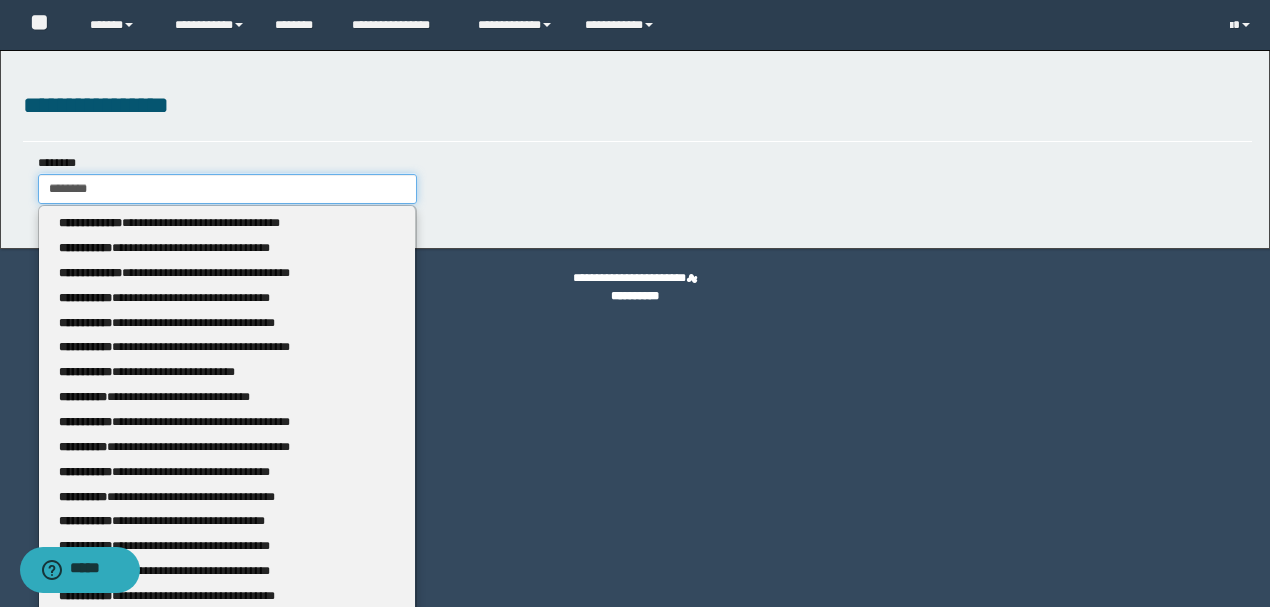 type 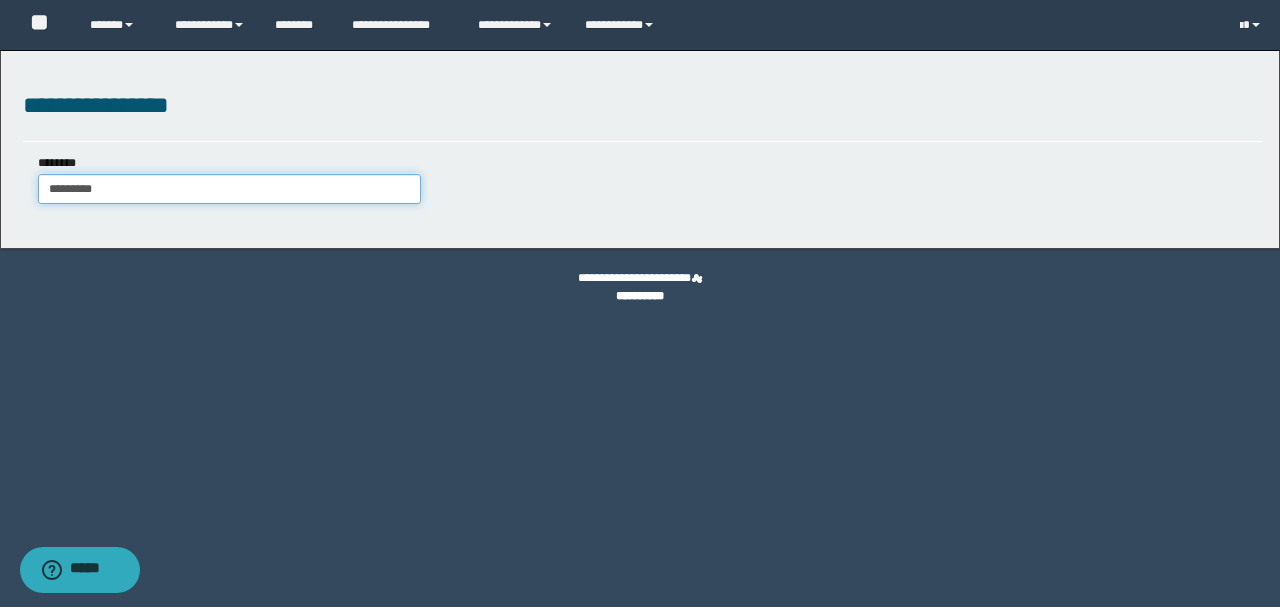 type on "********" 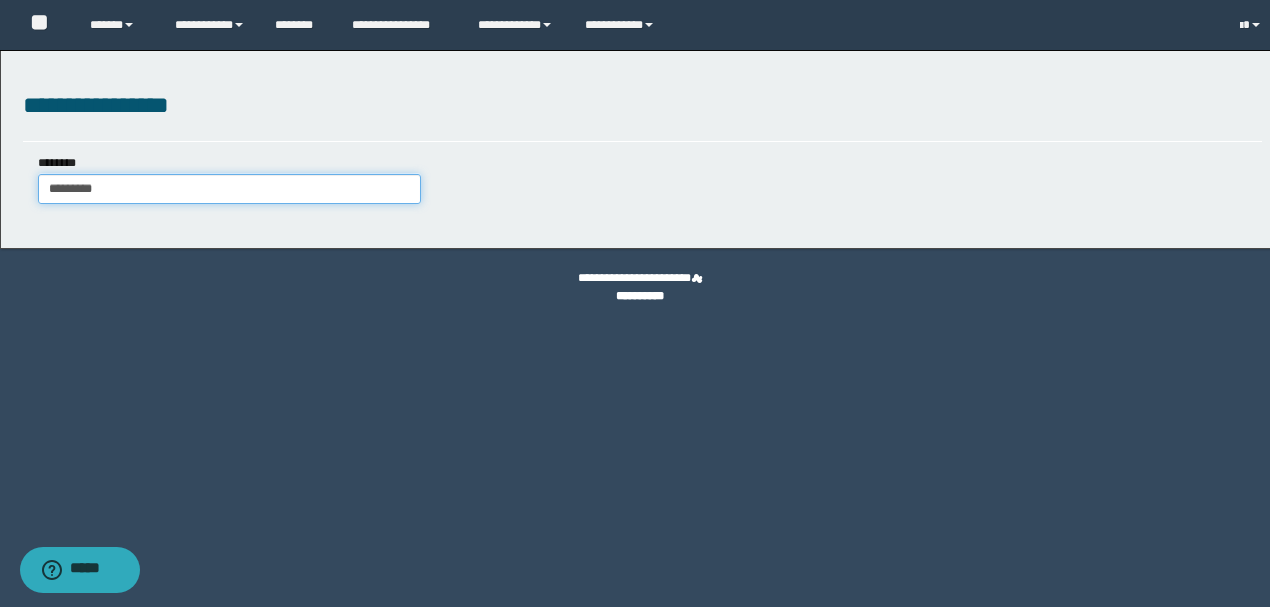 type 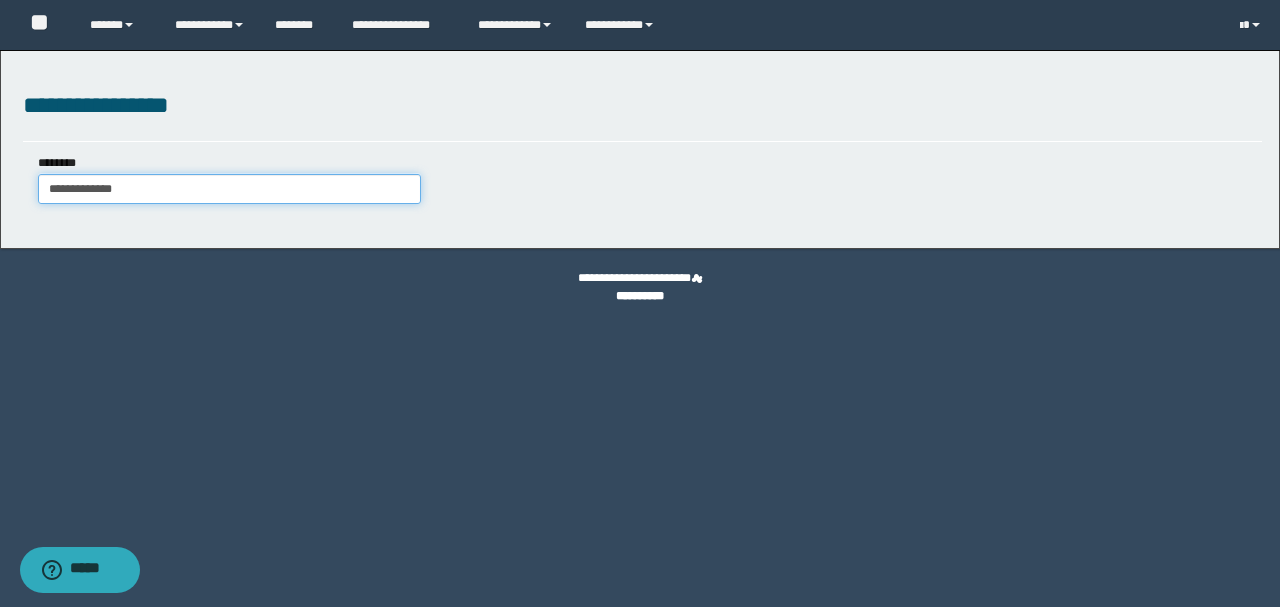 type on "**********" 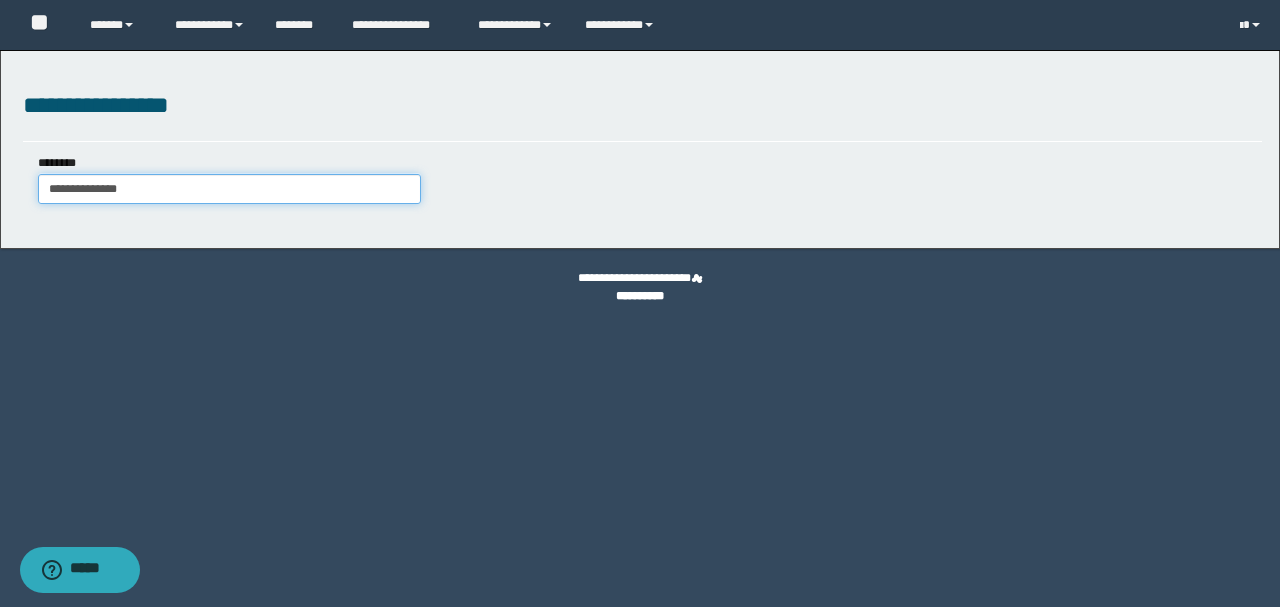 type on "**********" 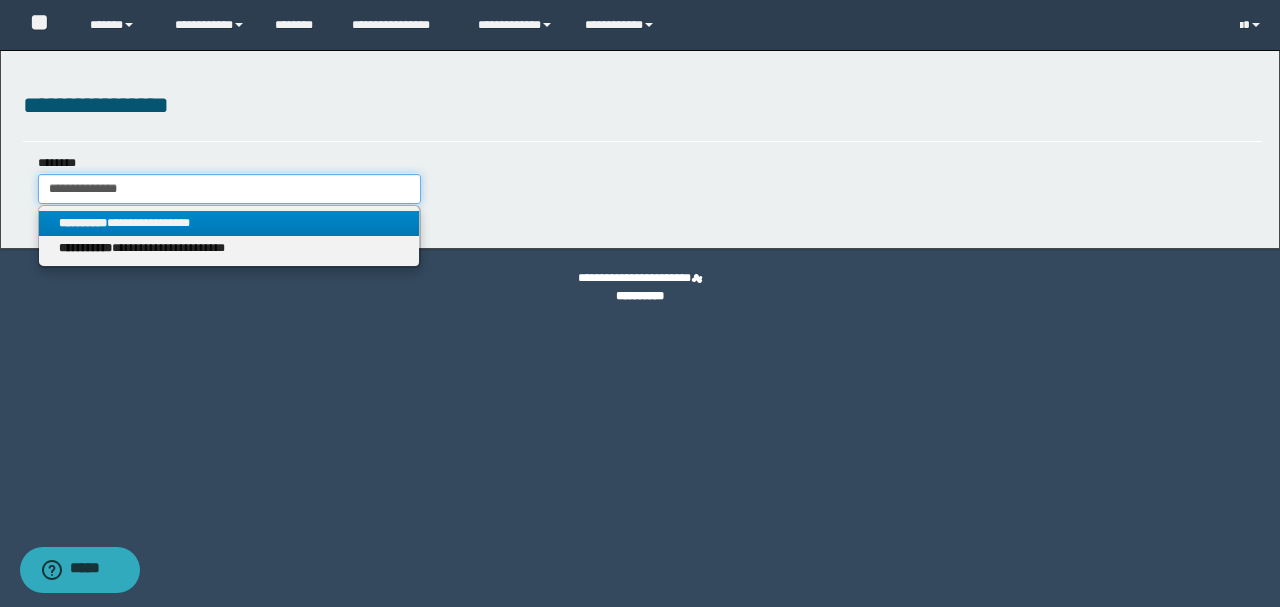 type on "**********" 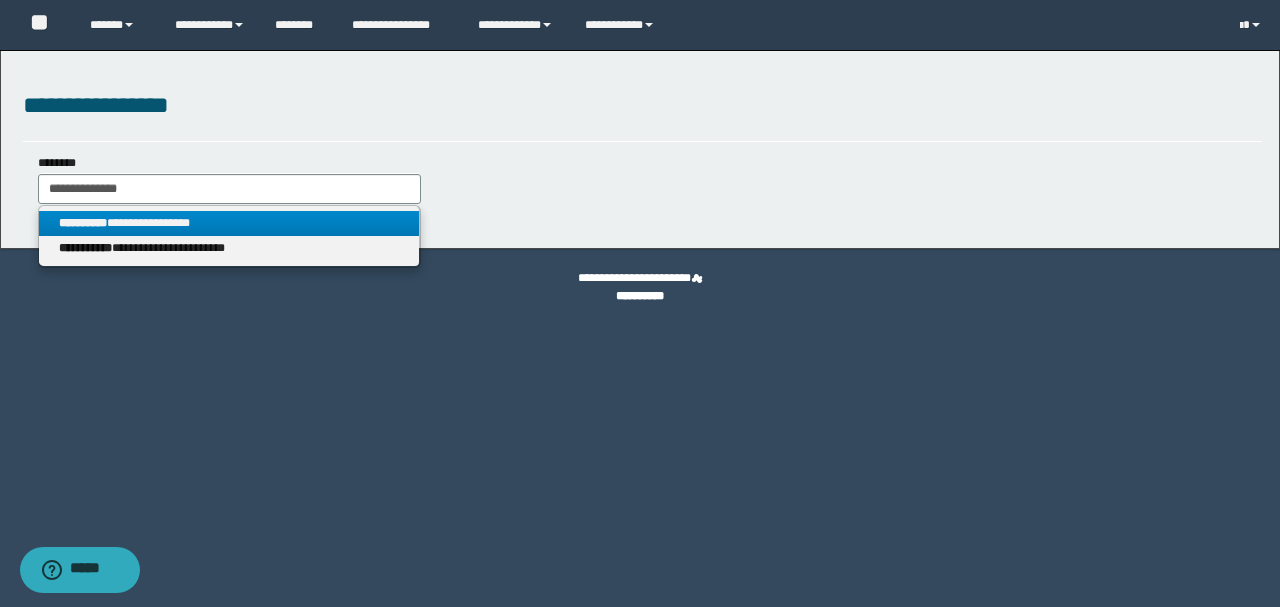 click on "**********" at bounding box center (229, 223) 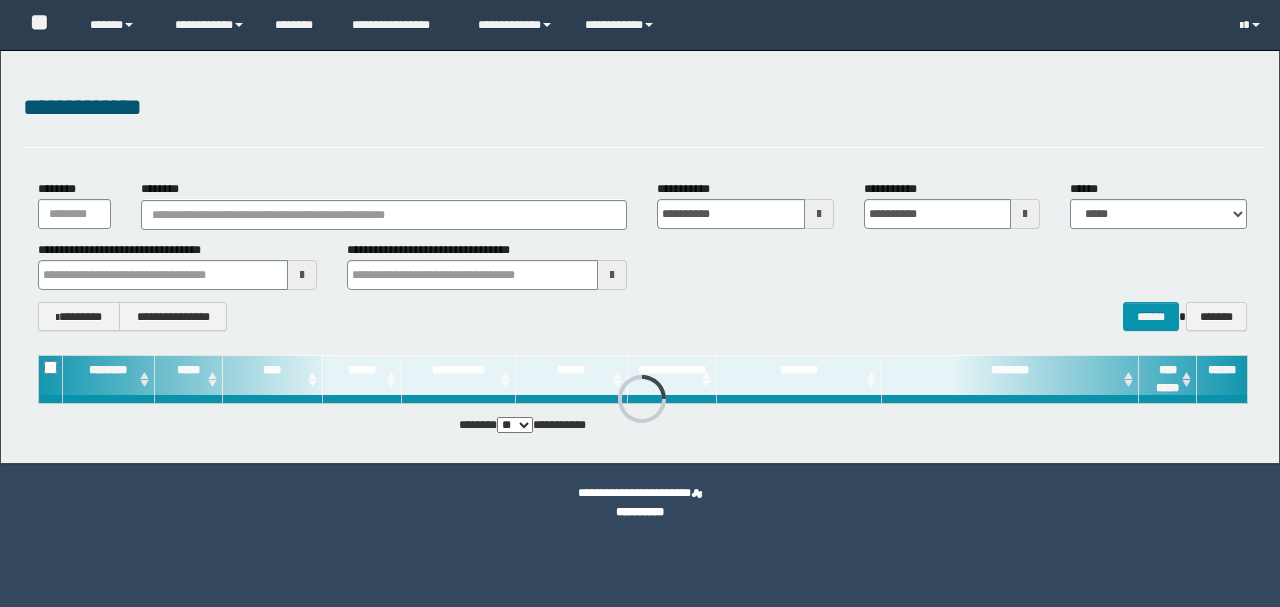 scroll, scrollTop: 0, scrollLeft: 0, axis: both 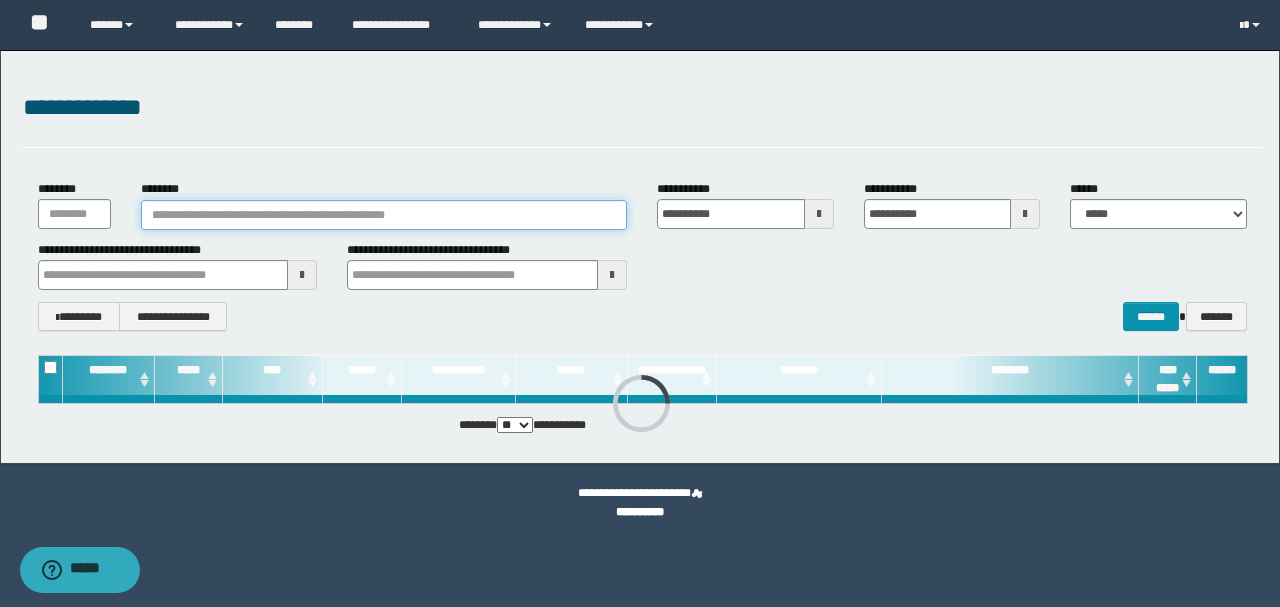 paste on "**********" 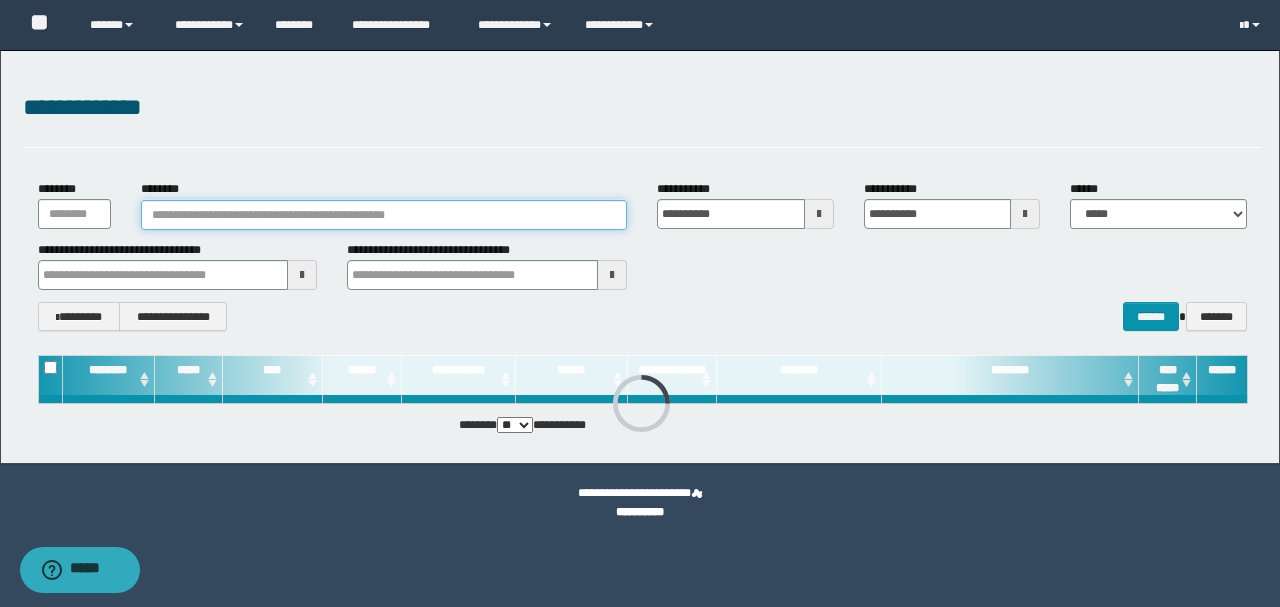 type on "**********" 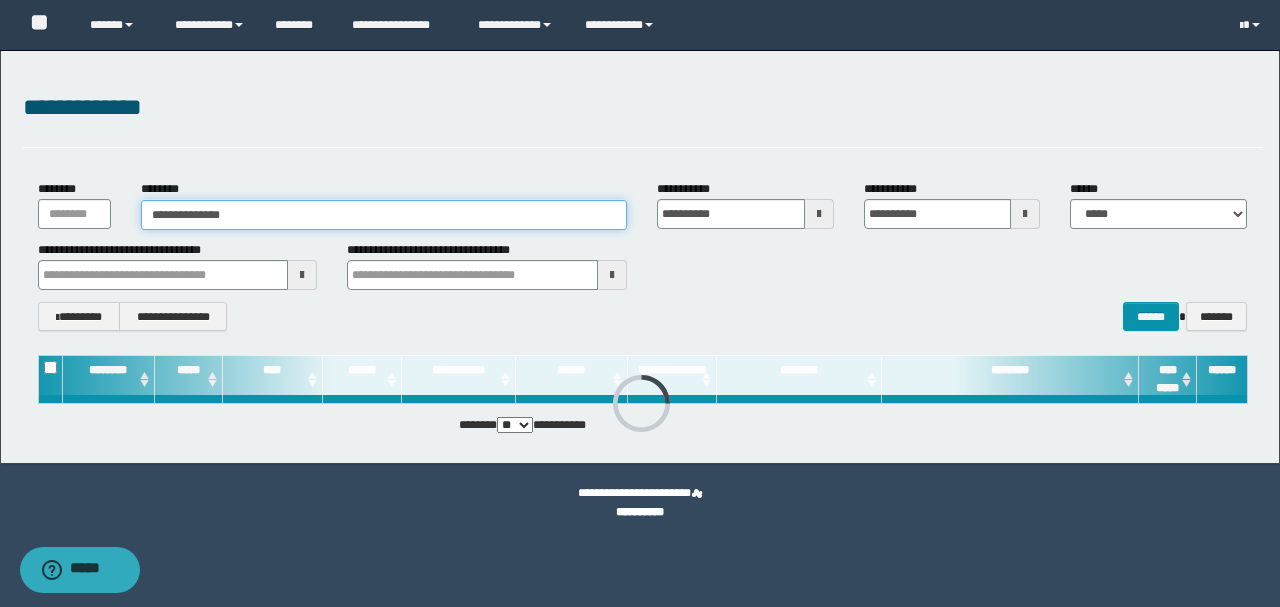 type on "**********" 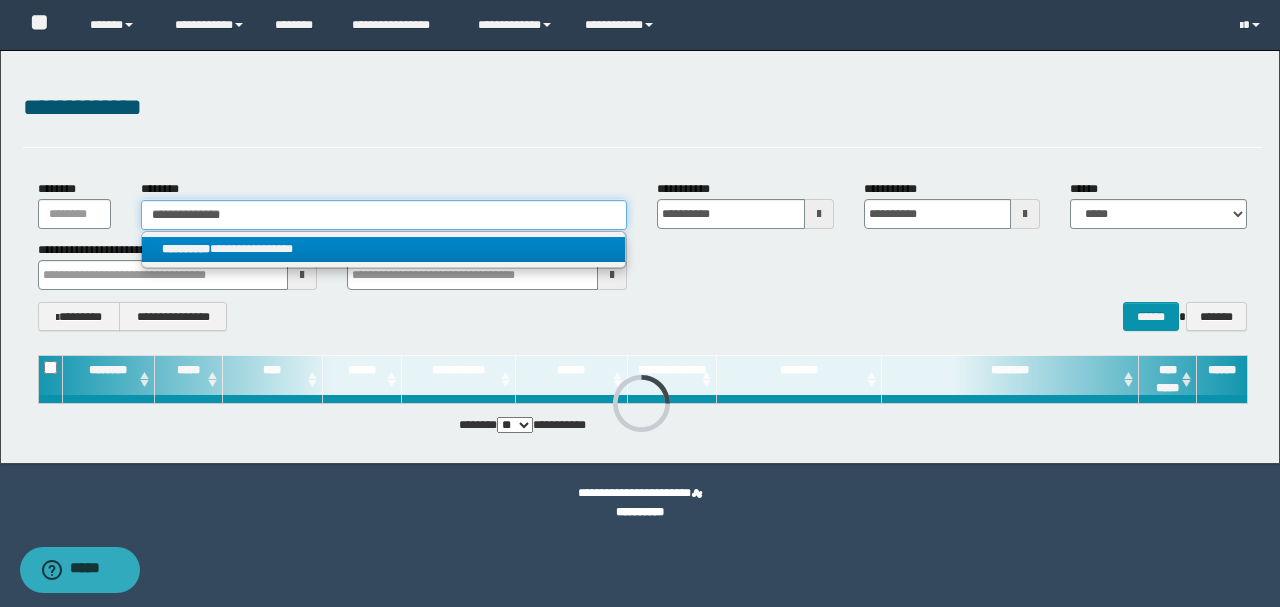 type on "**********" 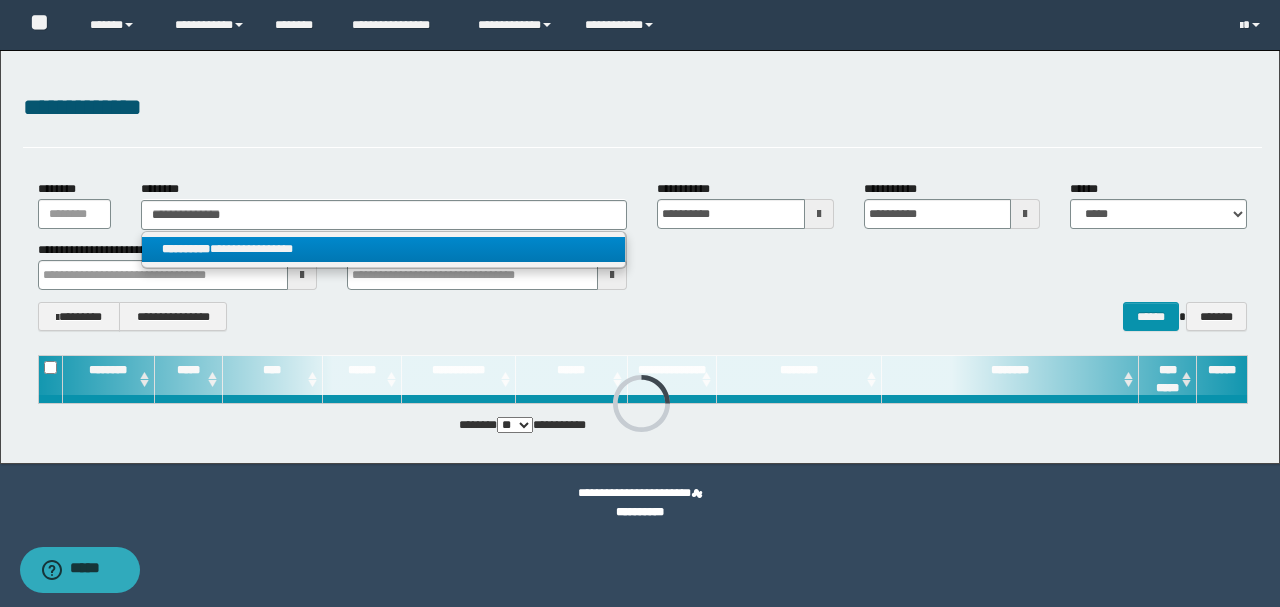 click on "**********" at bounding box center [384, 249] 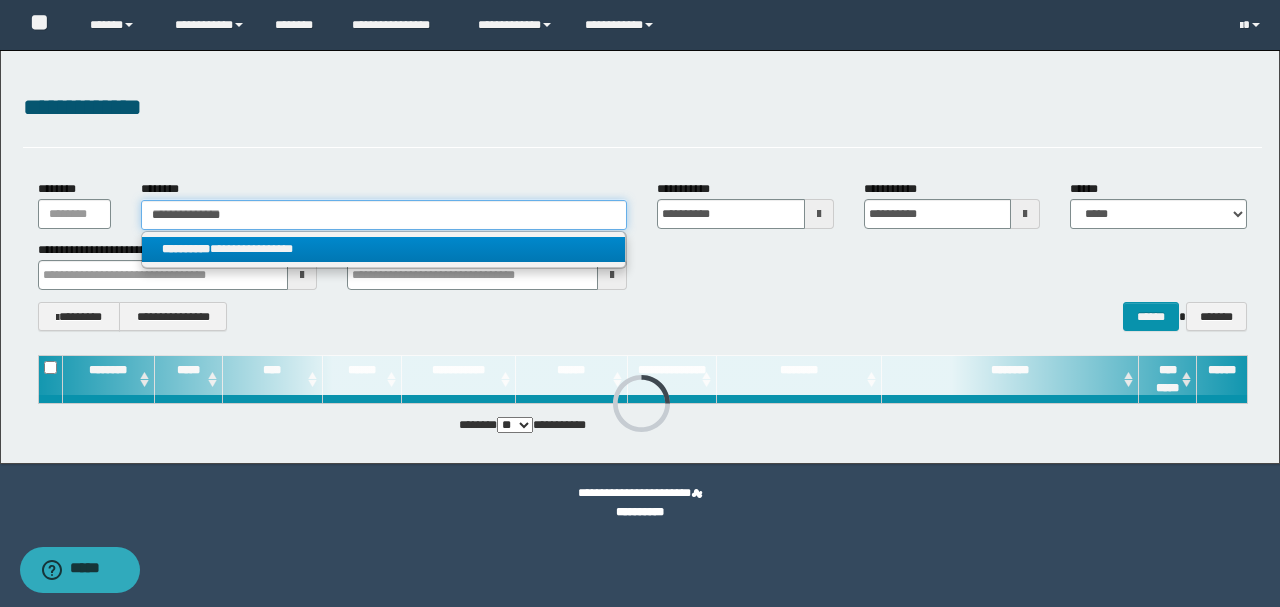 type 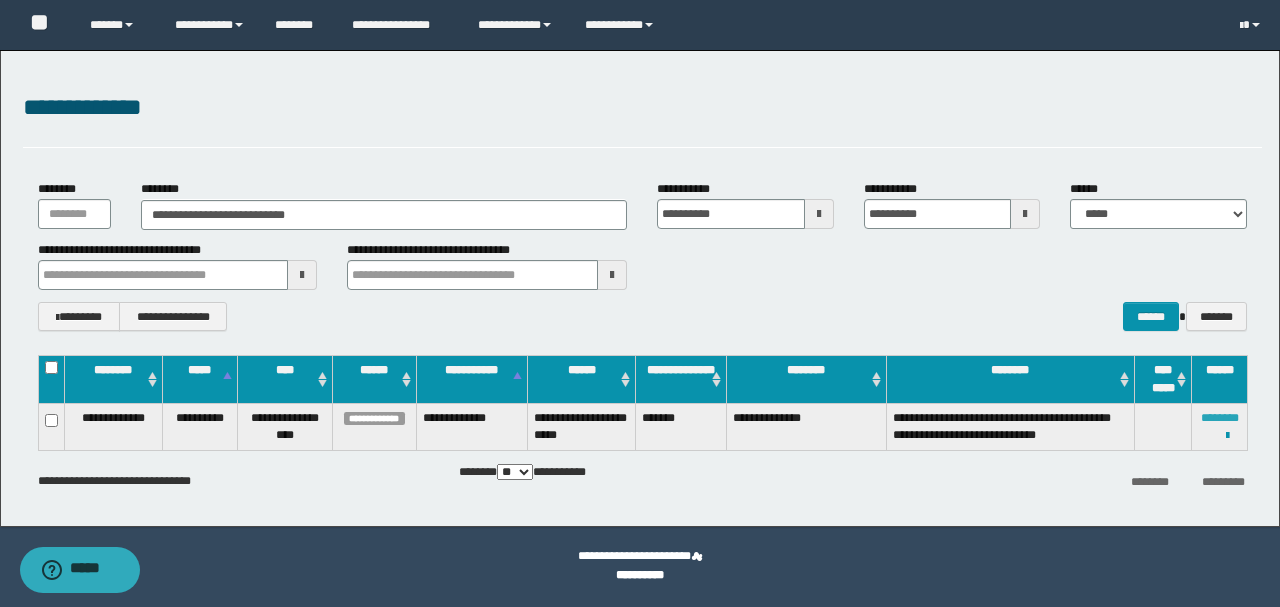 click on "********" at bounding box center [1220, 418] 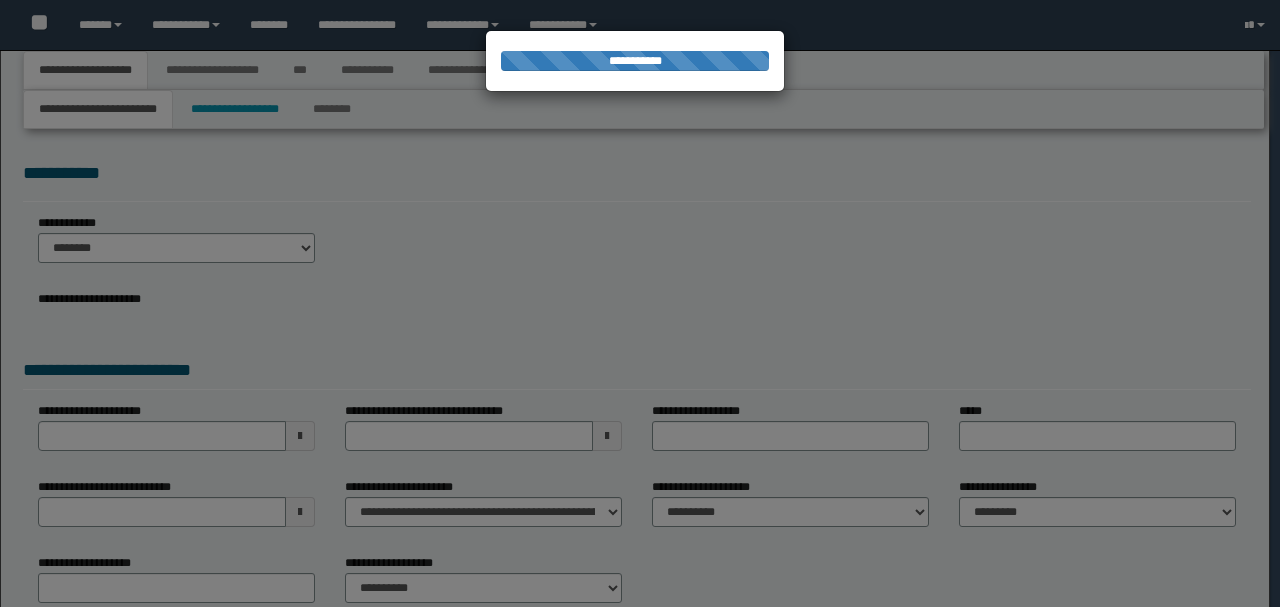 scroll, scrollTop: 0, scrollLeft: 0, axis: both 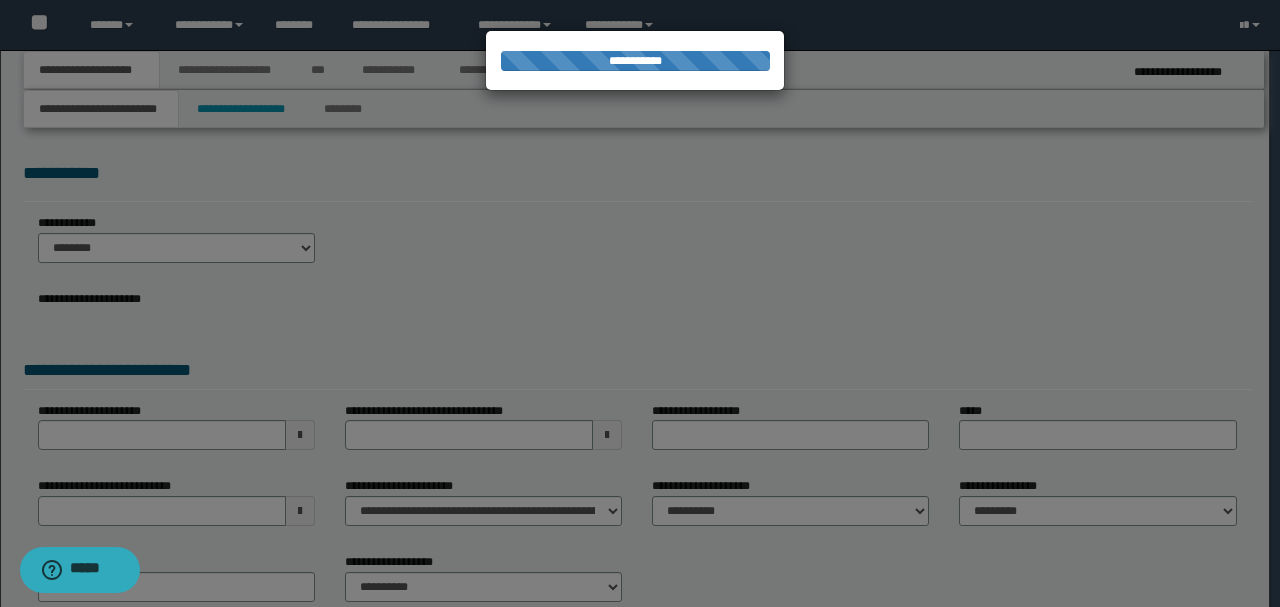 select on "*" 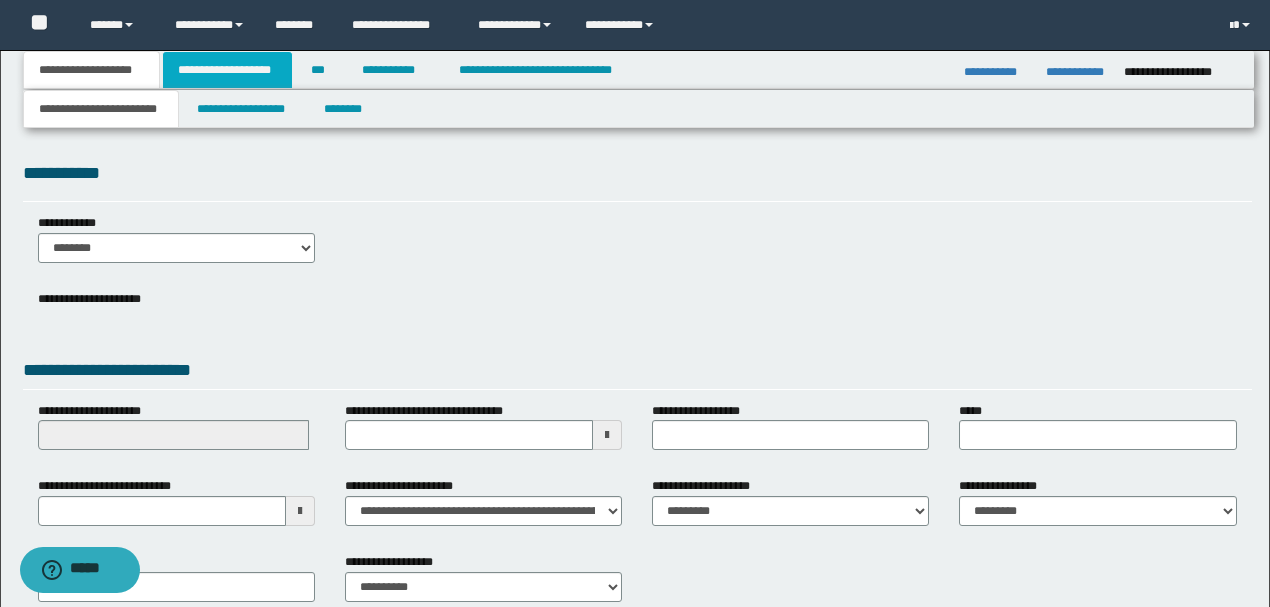 click on "**********" at bounding box center [227, 70] 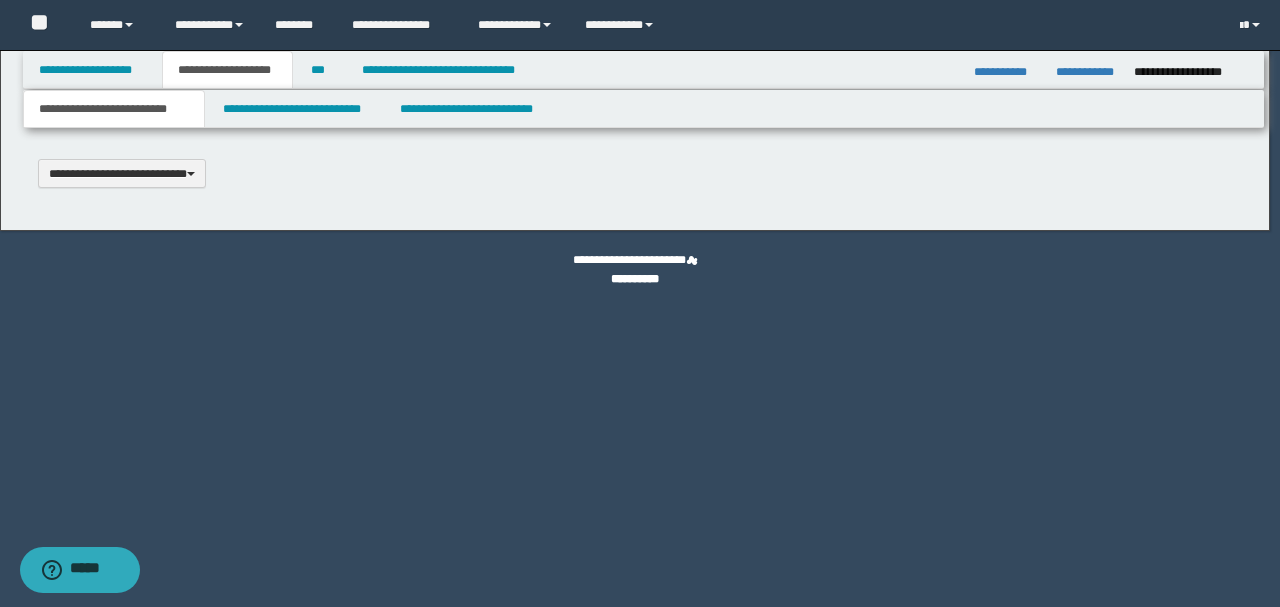 scroll, scrollTop: 0, scrollLeft: 0, axis: both 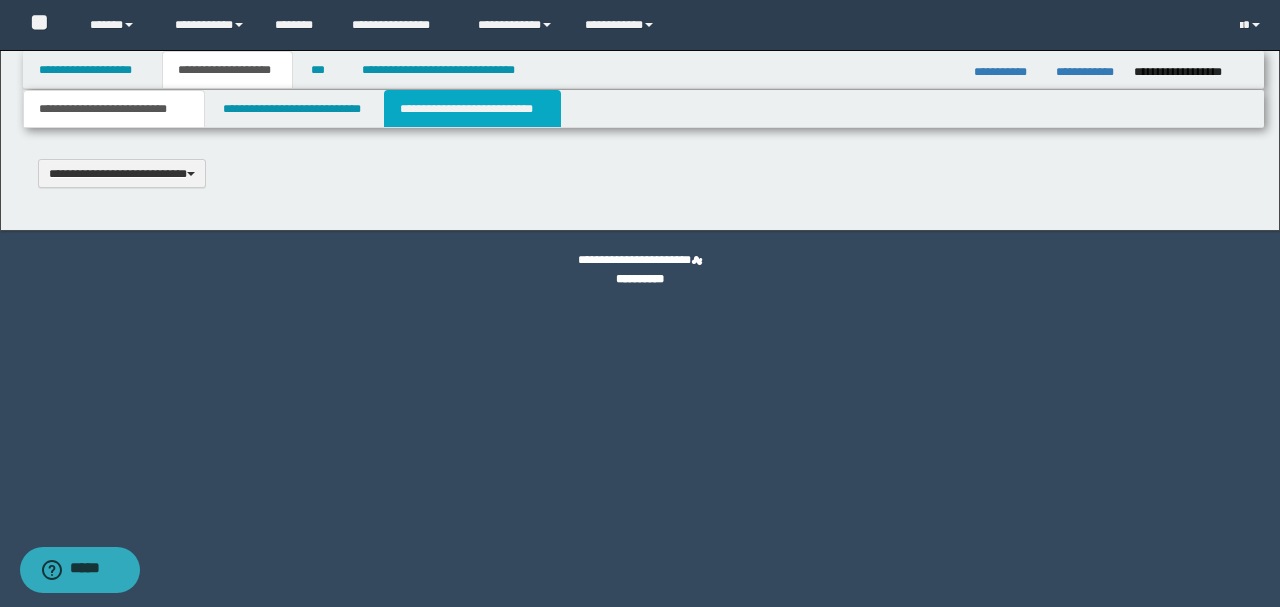 click on "**********" at bounding box center (472, 109) 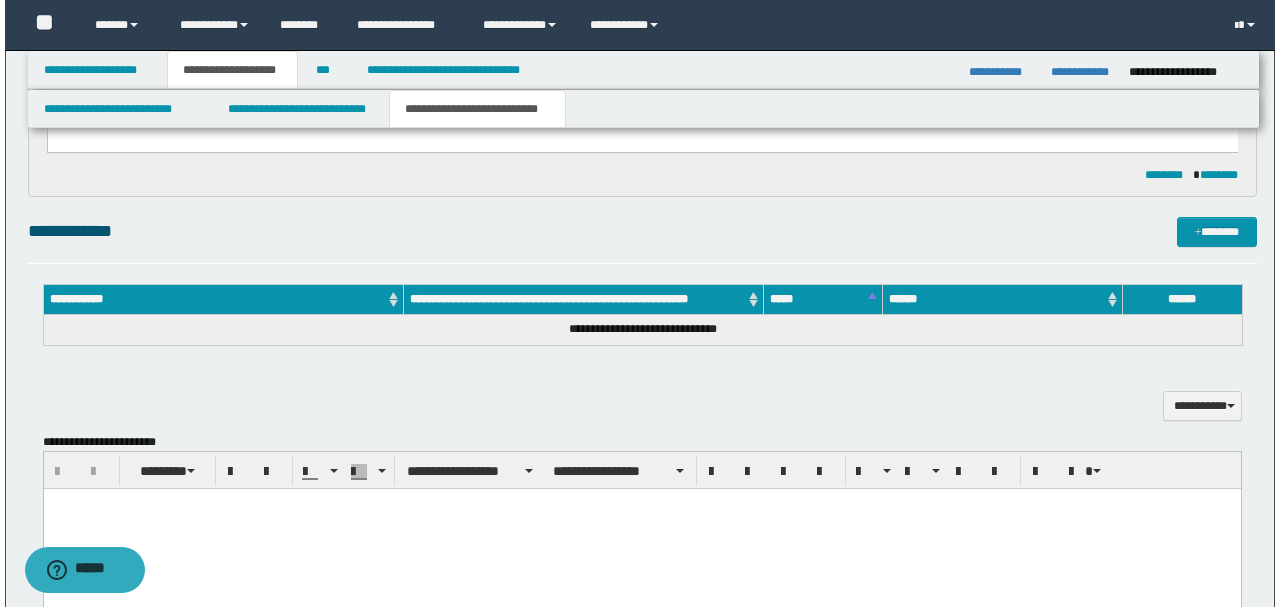 scroll, scrollTop: 333, scrollLeft: 0, axis: vertical 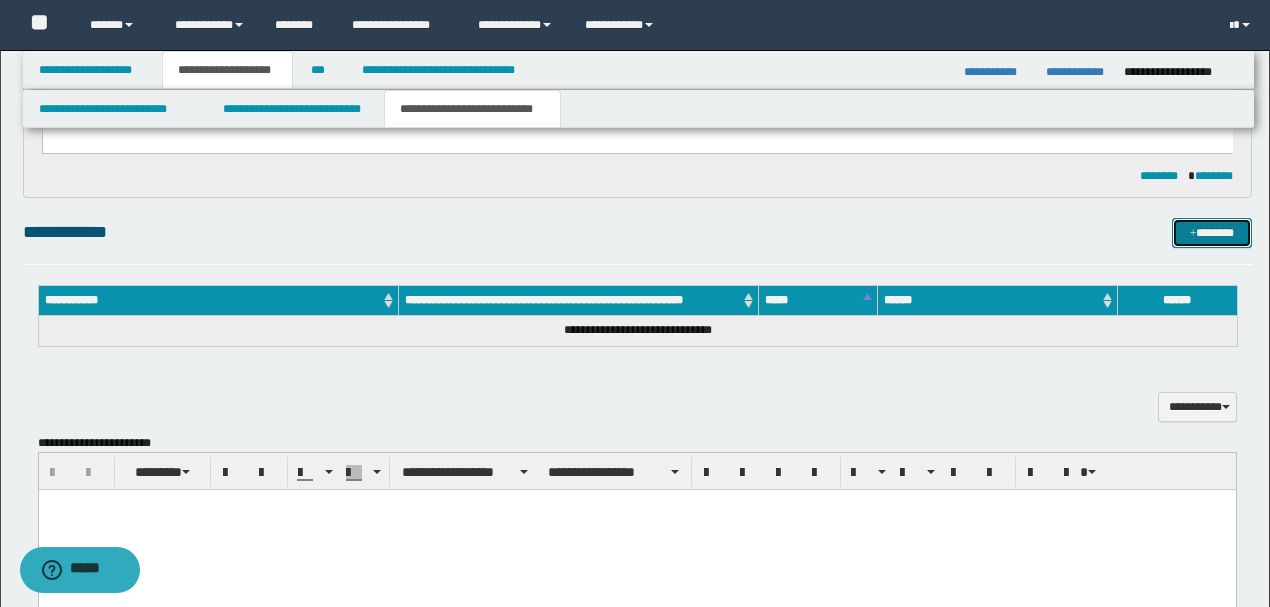 click at bounding box center [1193, 234] 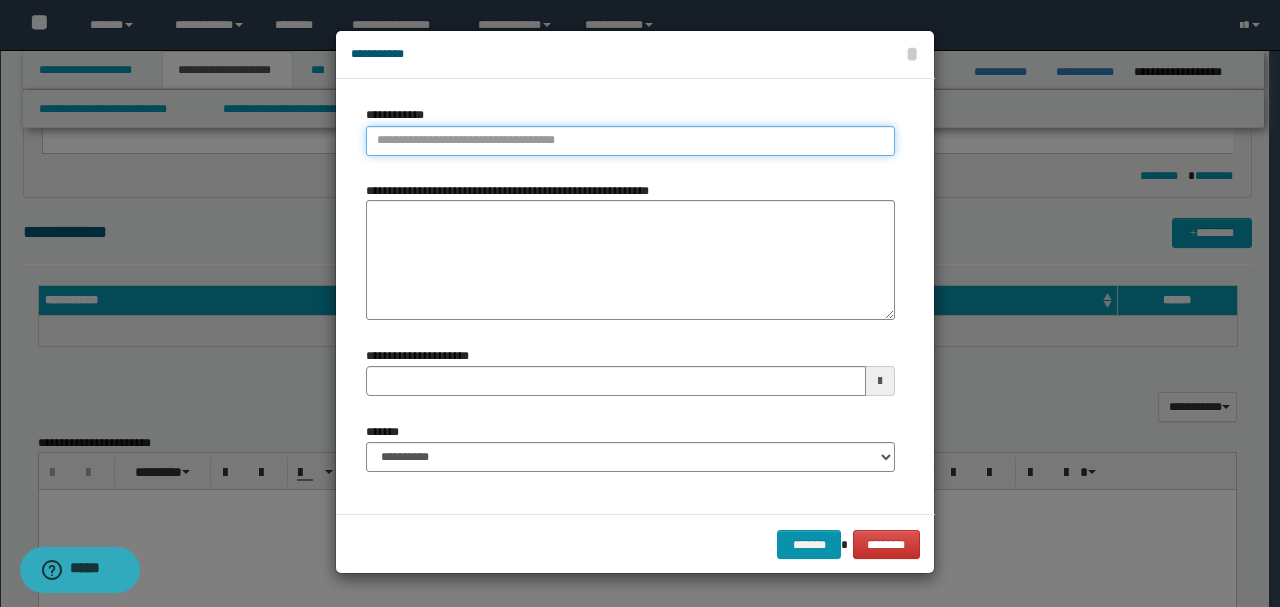 click on "**********" at bounding box center [630, 141] 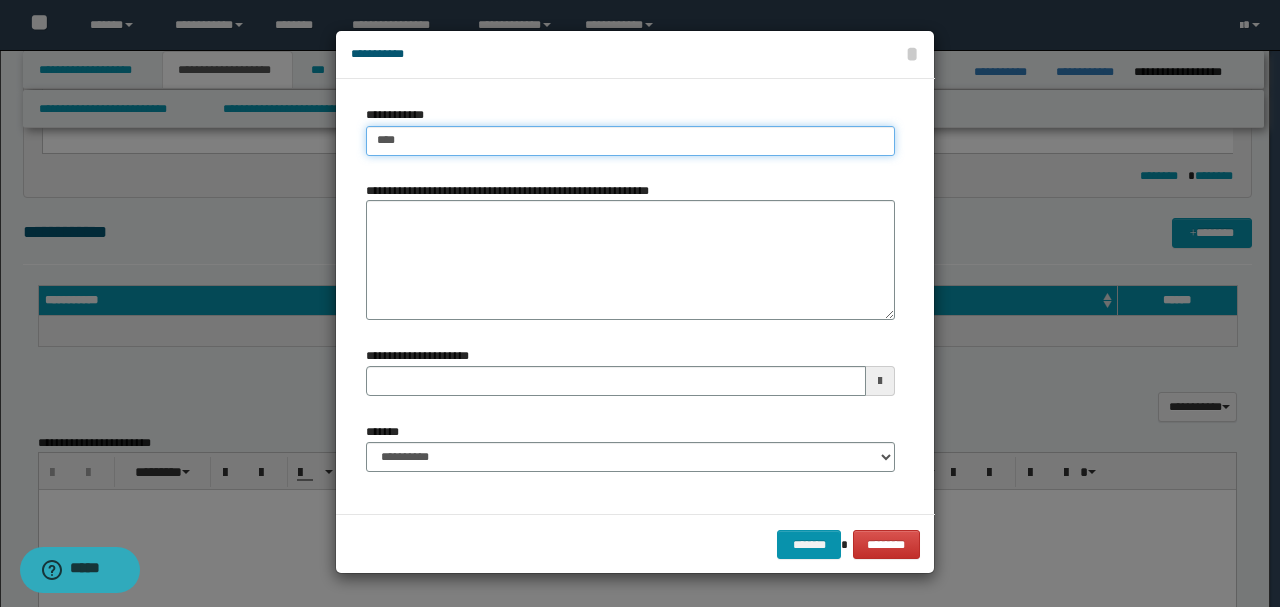 type on "*****" 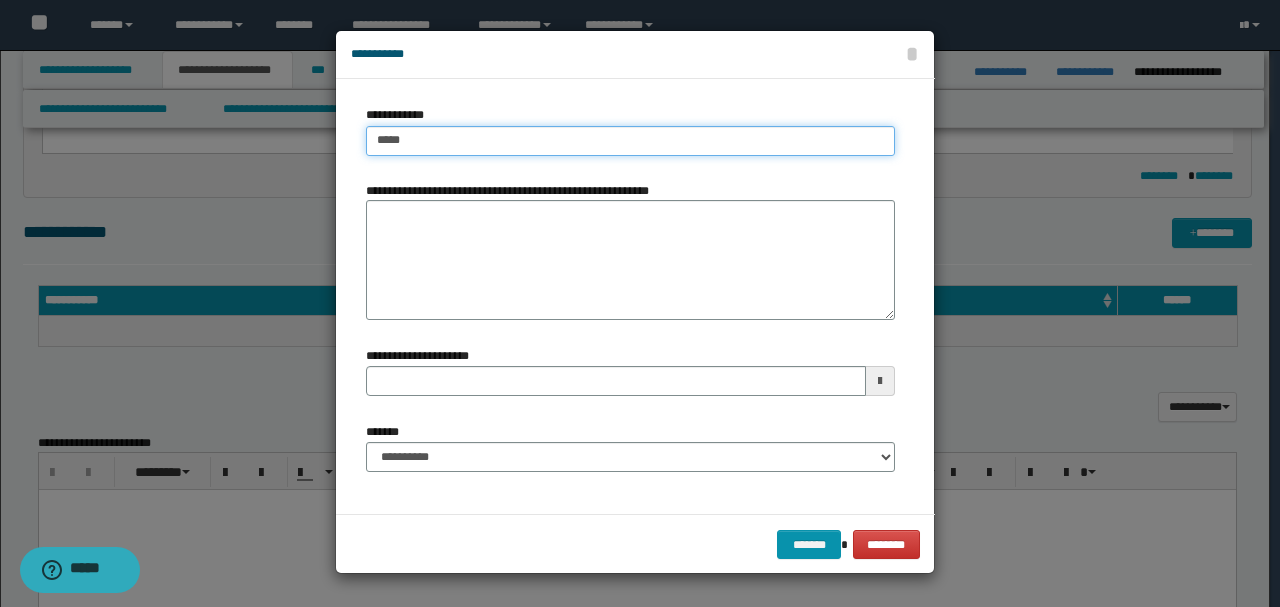 type 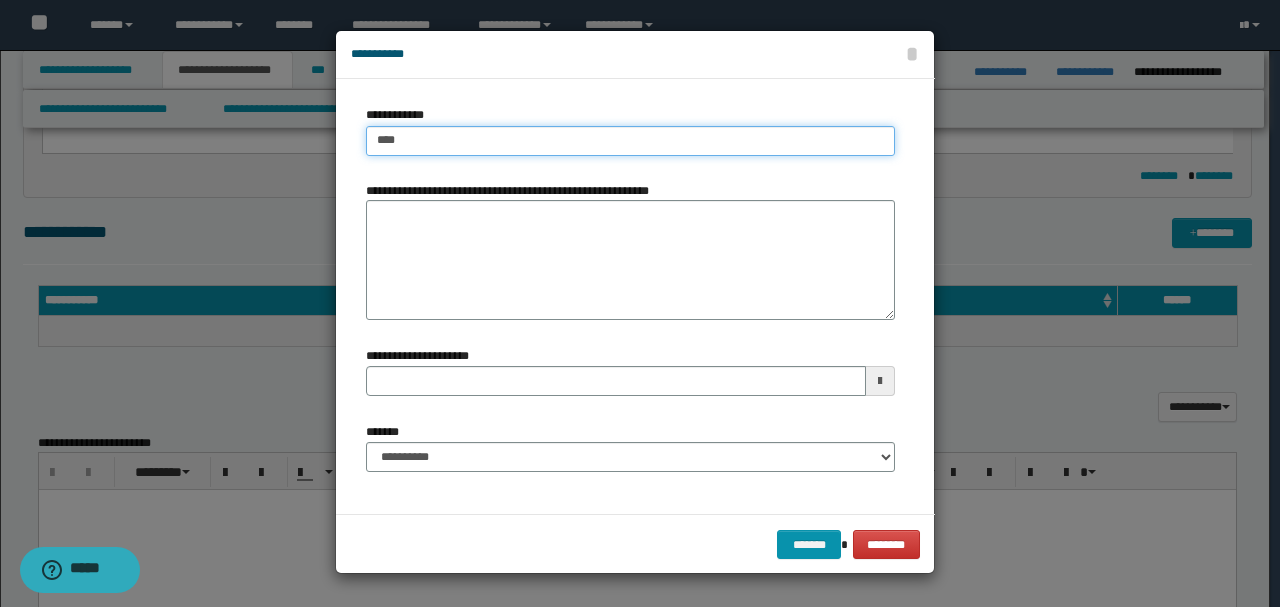 type on "****" 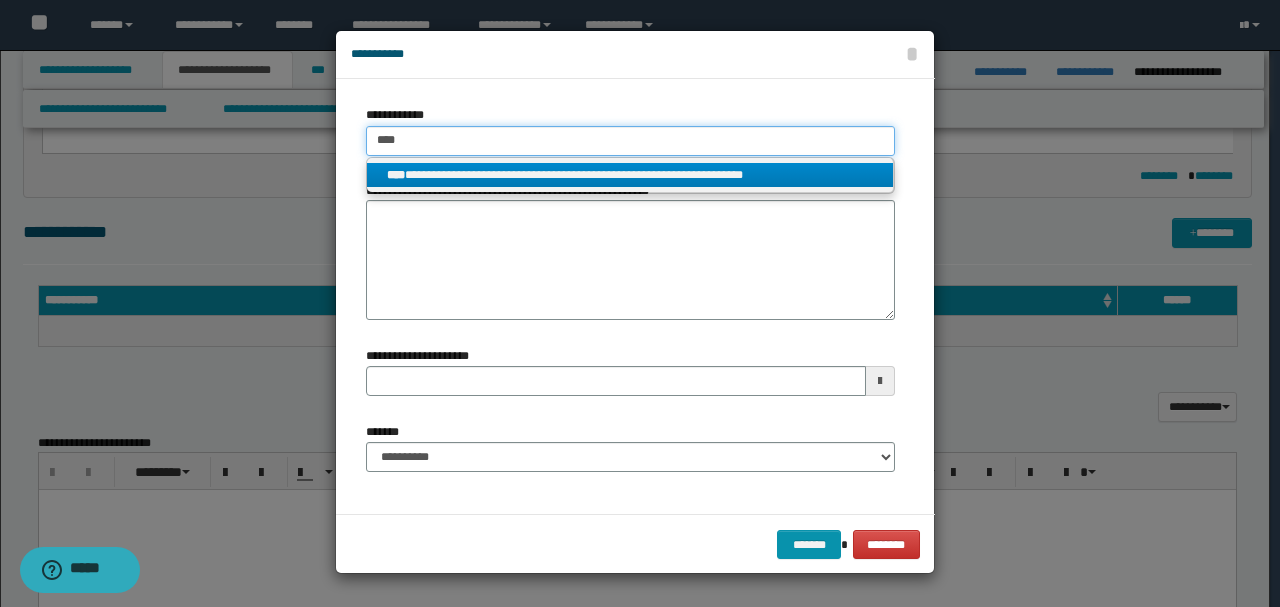 type 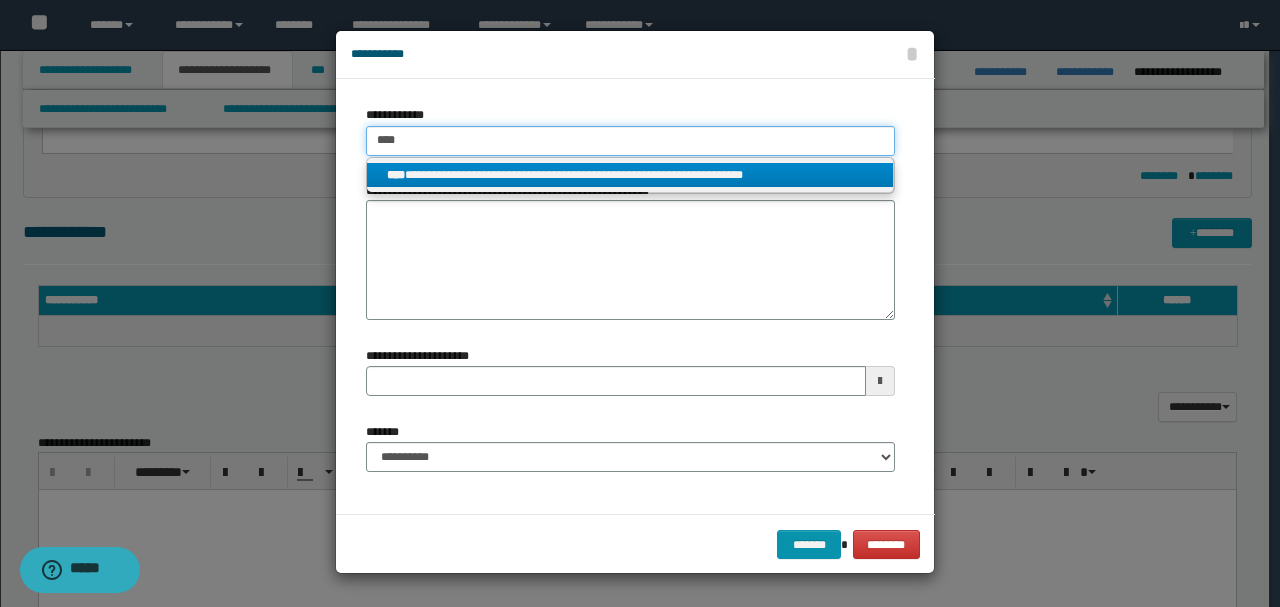 type on "****" 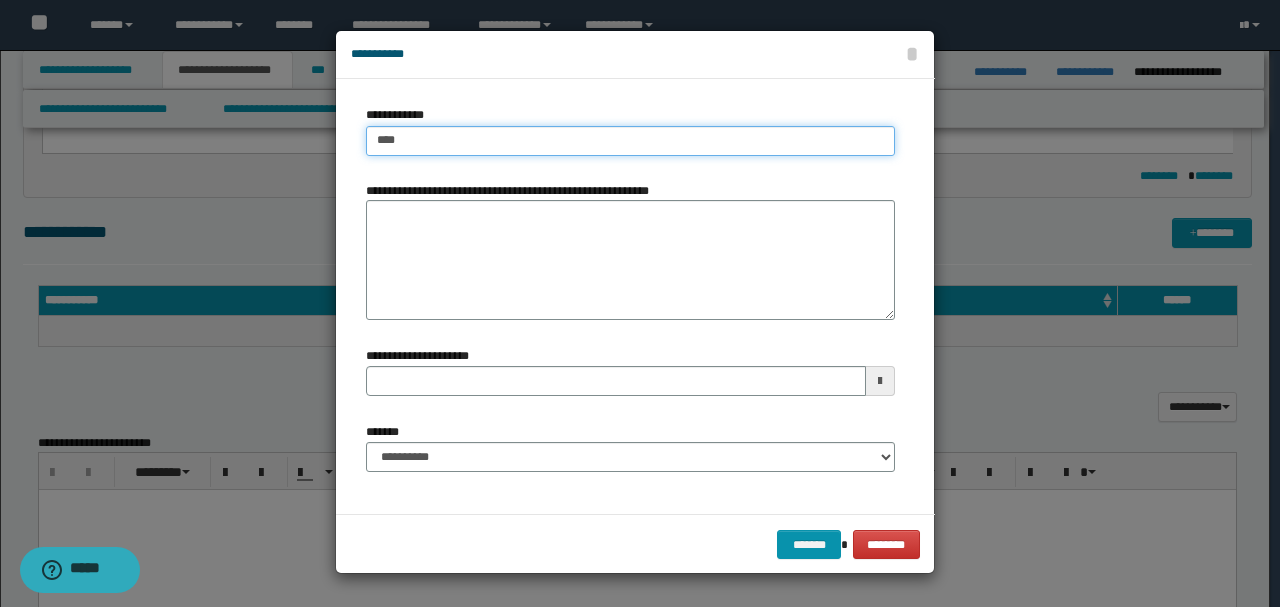 type on "****" 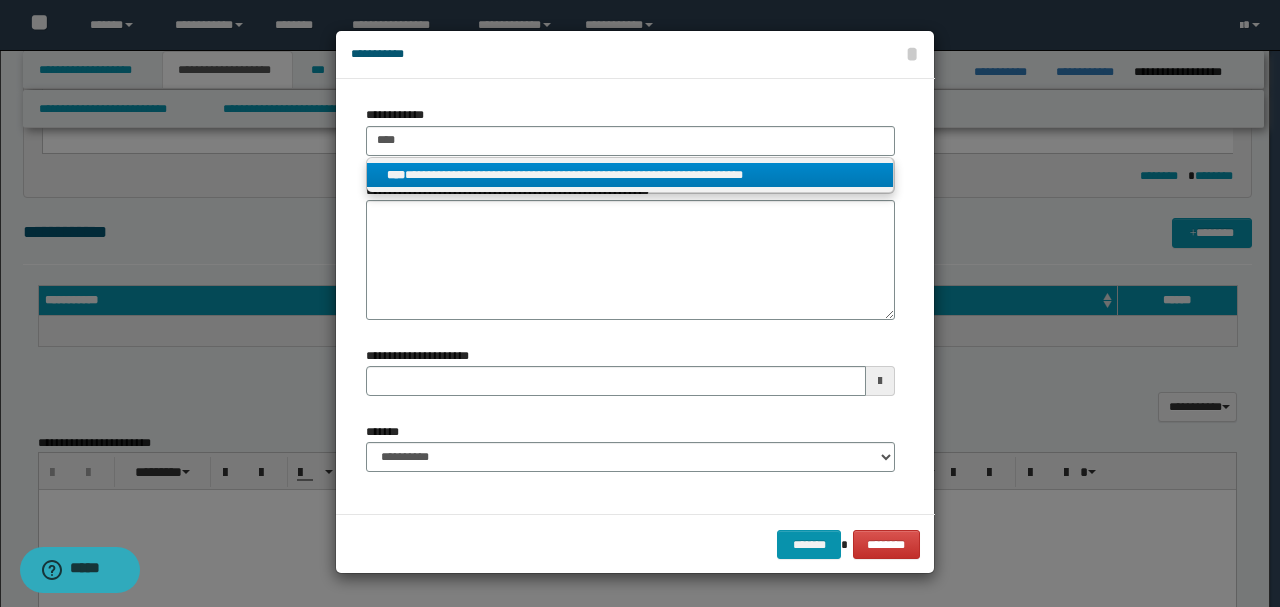click on "**********" at bounding box center (630, 175) 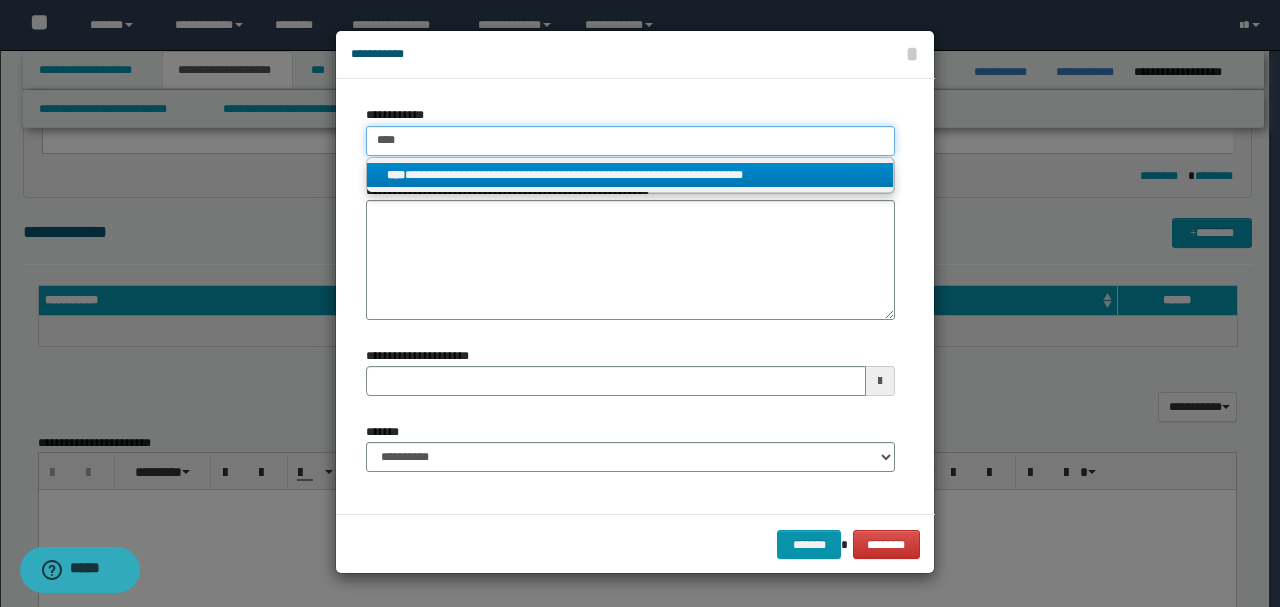 type 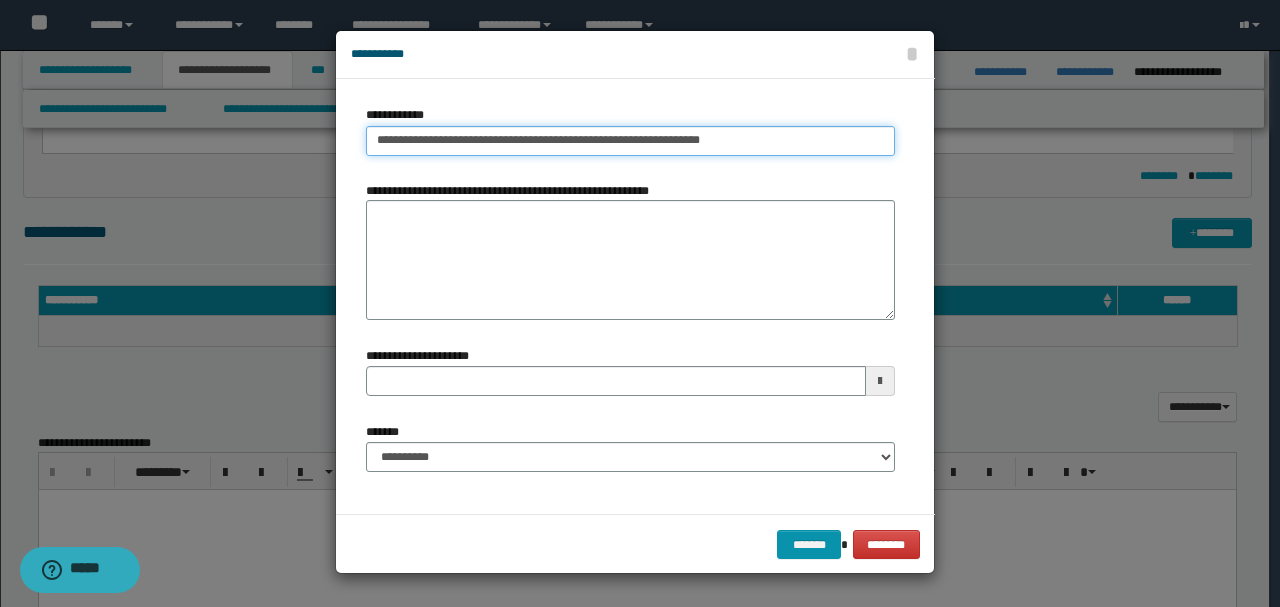 drag, startPoint x: 376, startPoint y: 139, endPoint x: 763, endPoint y: 139, distance: 387 